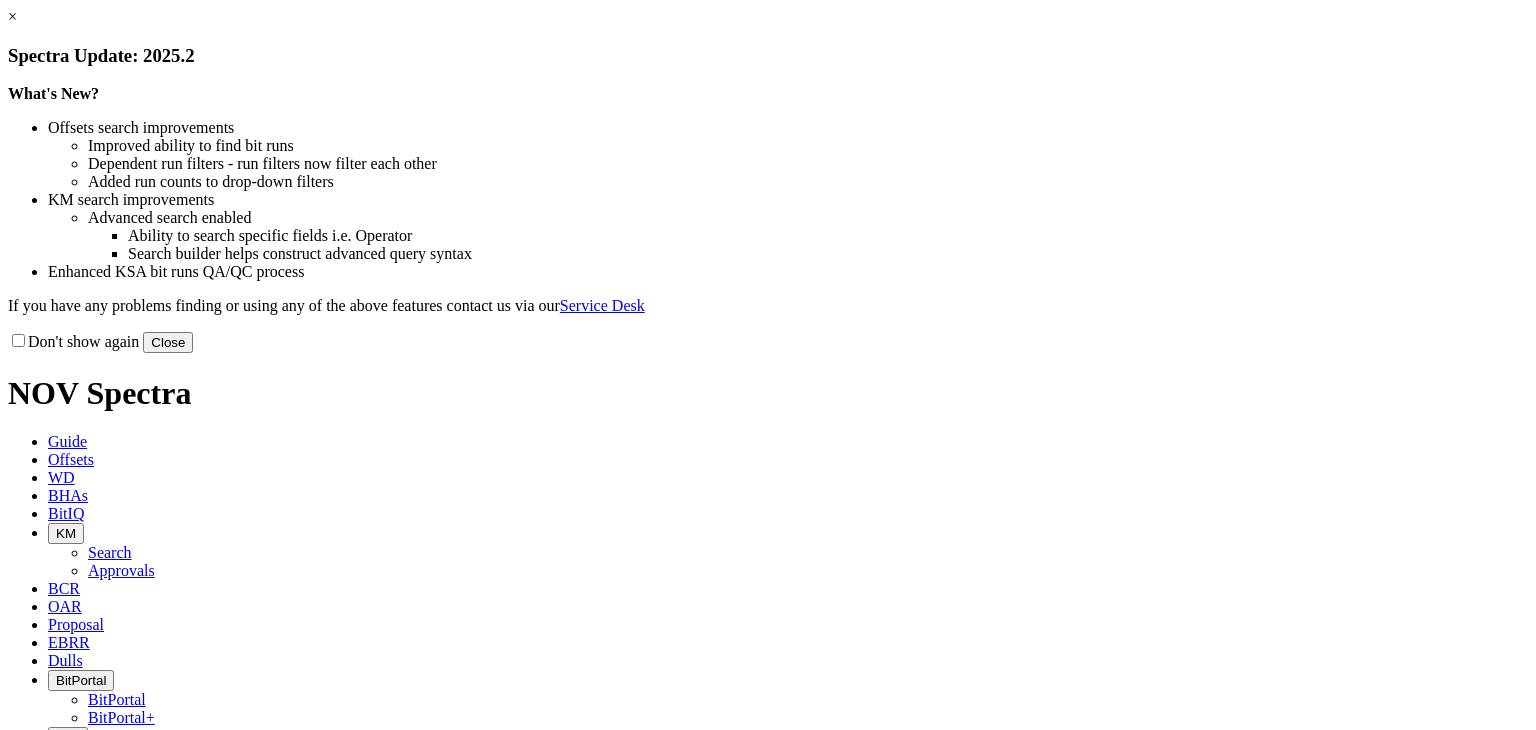 scroll, scrollTop: 0, scrollLeft: 0, axis: both 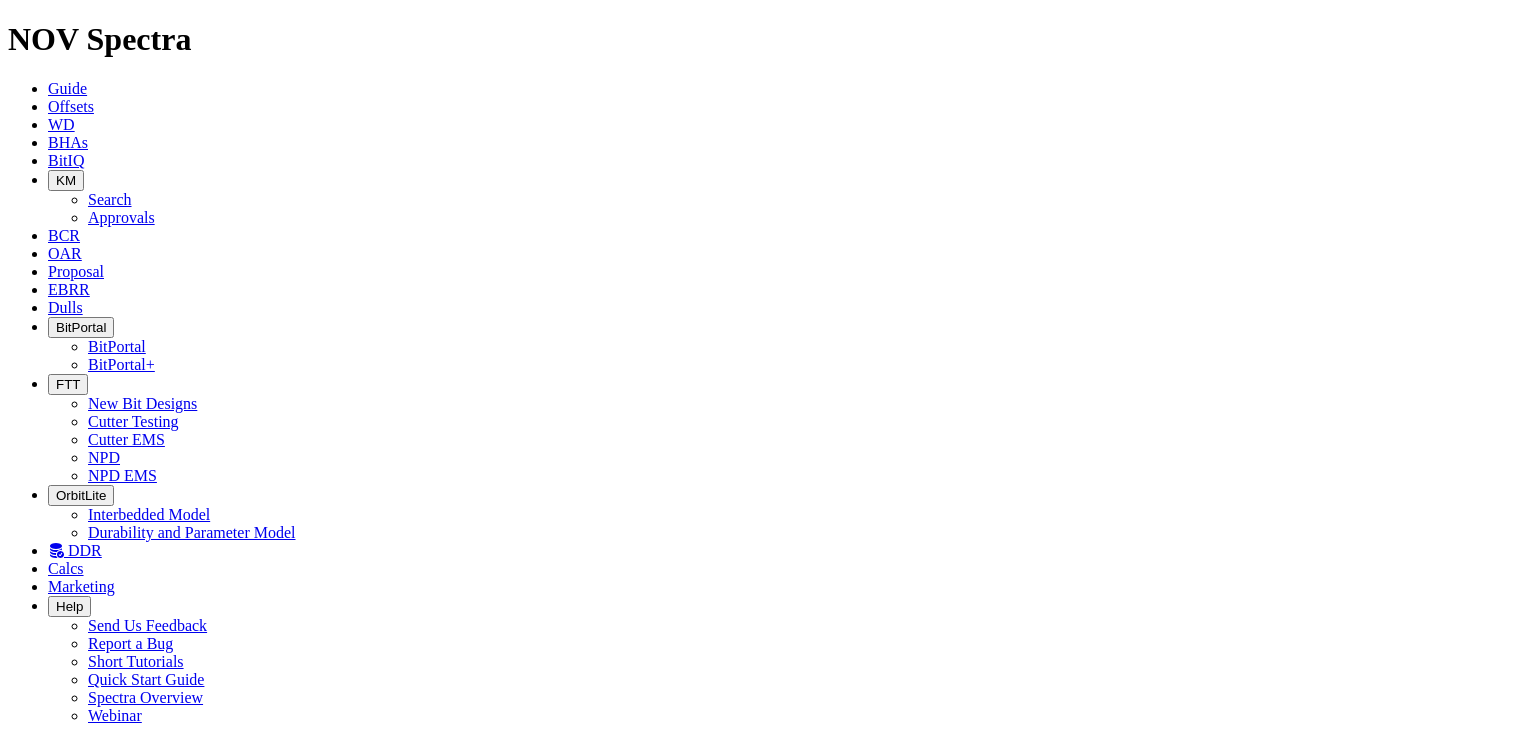 click at bounding box center (48, 106) 